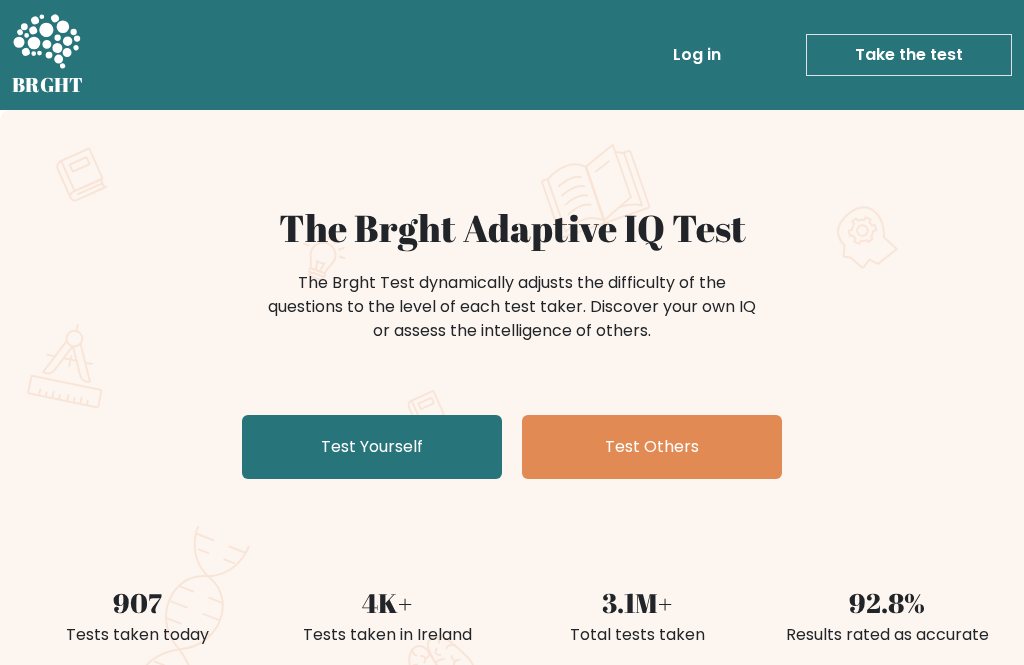 scroll, scrollTop: 181, scrollLeft: 0, axis: vertical 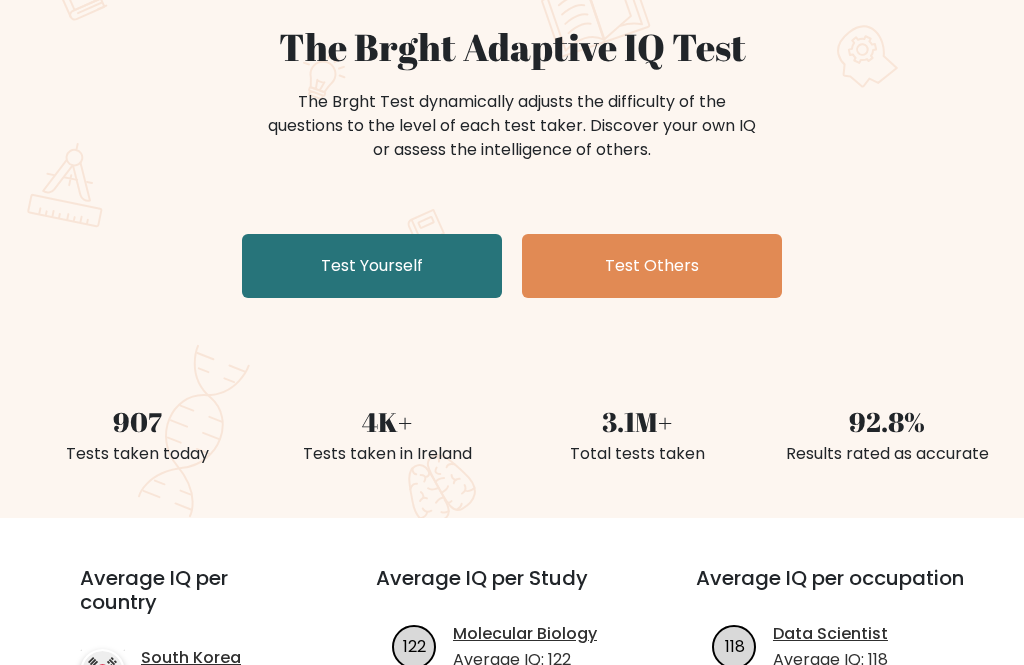 click on "Test Yourself" at bounding box center (372, 266) 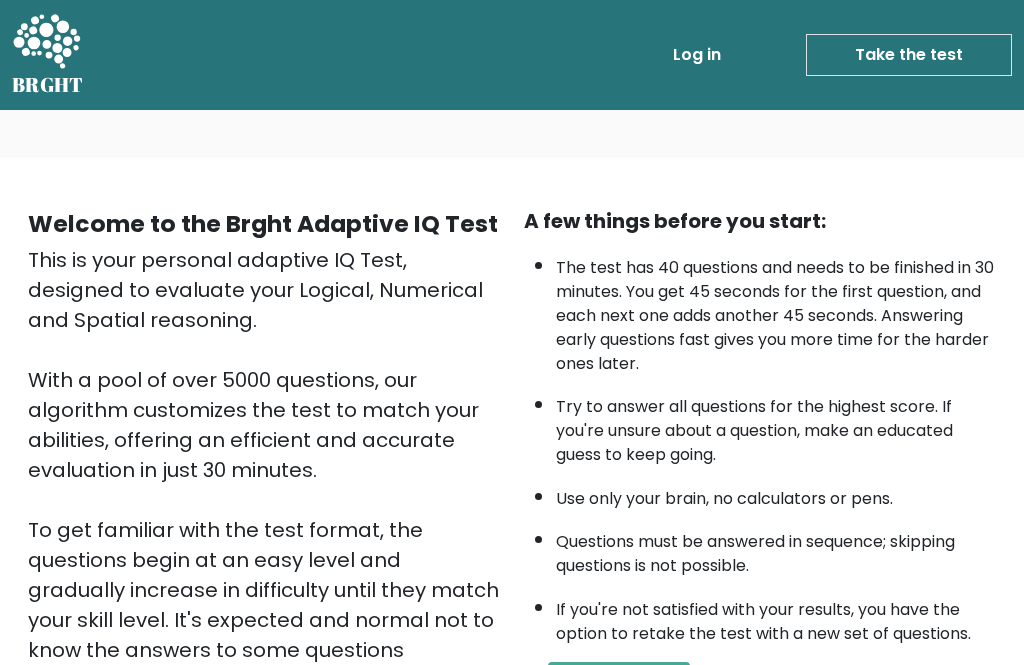 scroll, scrollTop: 275, scrollLeft: 0, axis: vertical 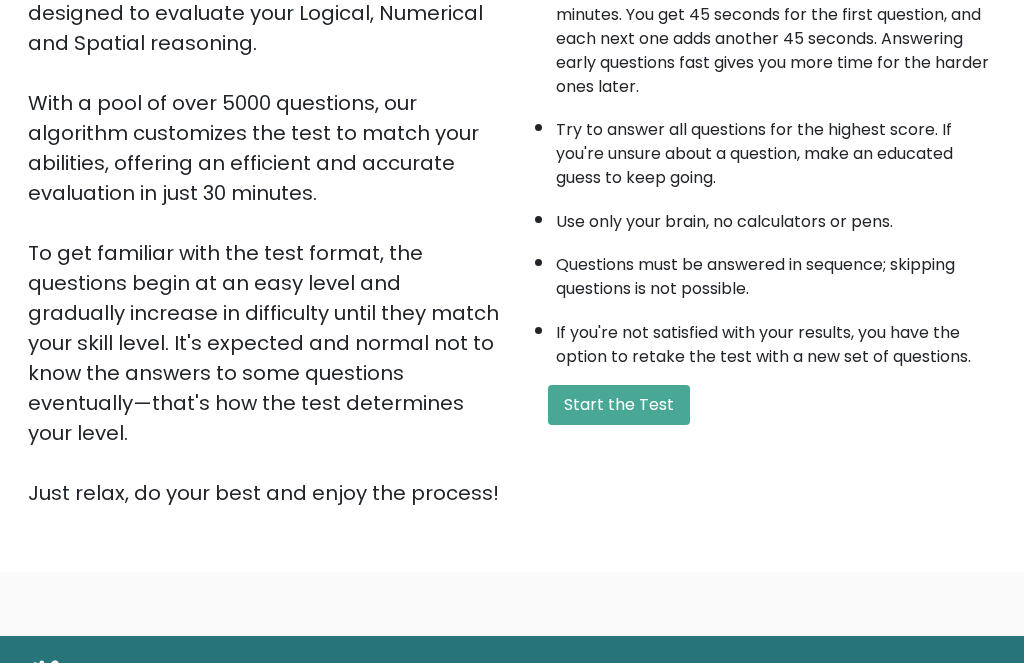 click on "Start the Test" at bounding box center [619, 407] 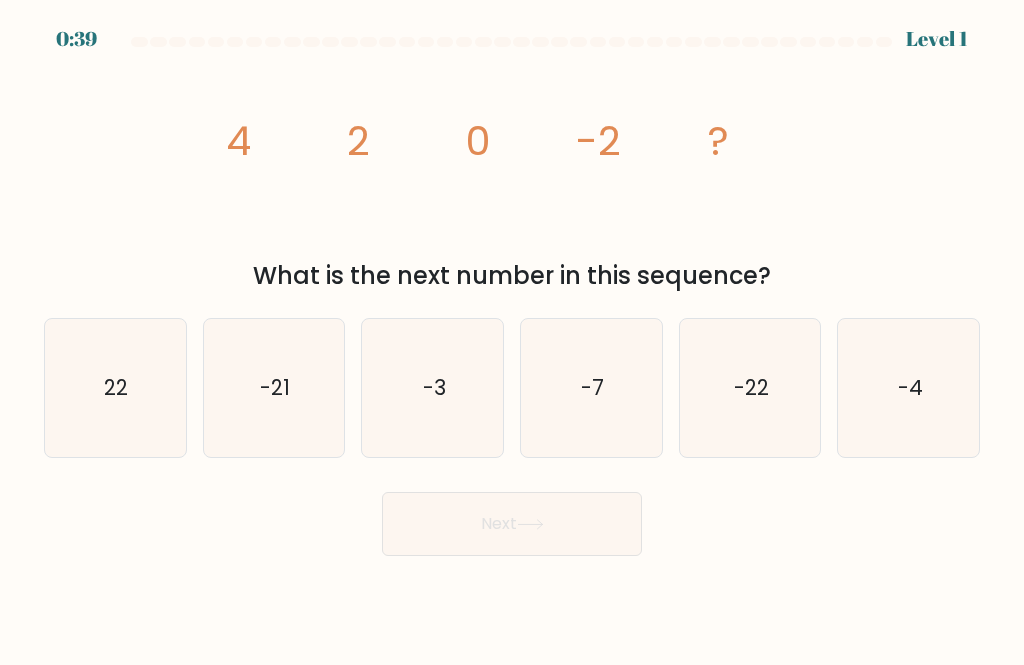 scroll, scrollTop: 0, scrollLeft: 0, axis: both 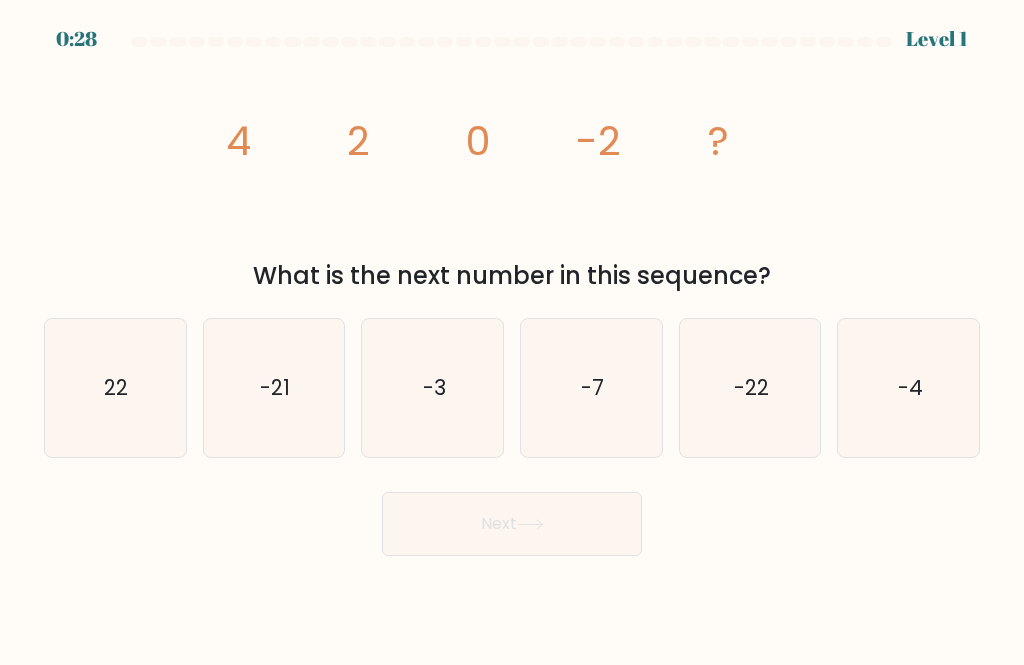 click on "-4" 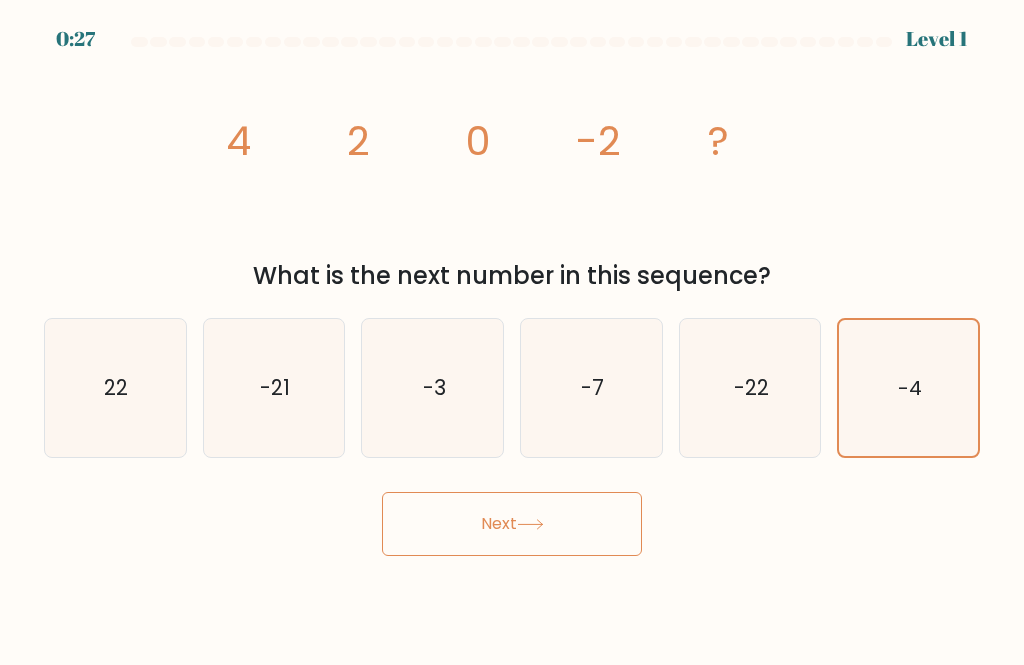 click on "Next" at bounding box center (512, 524) 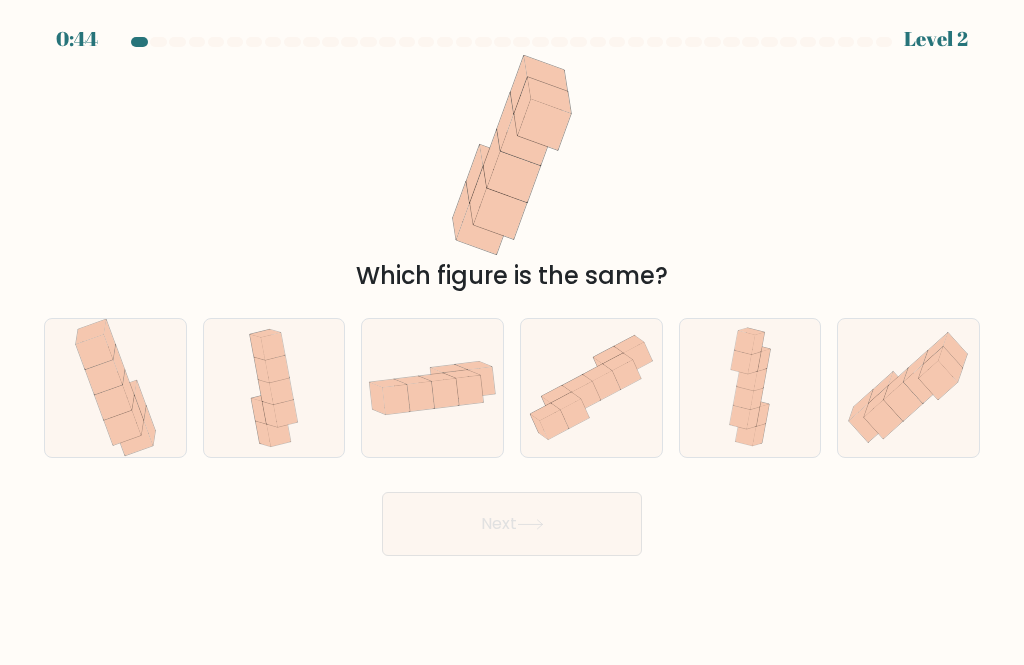click 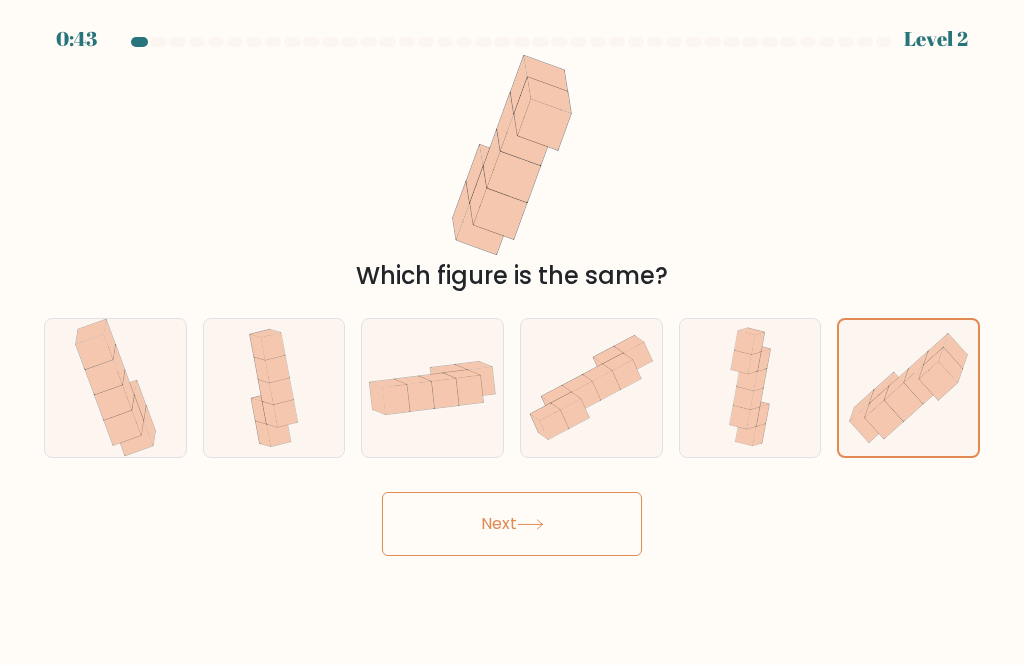click on "Next" at bounding box center (512, 524) 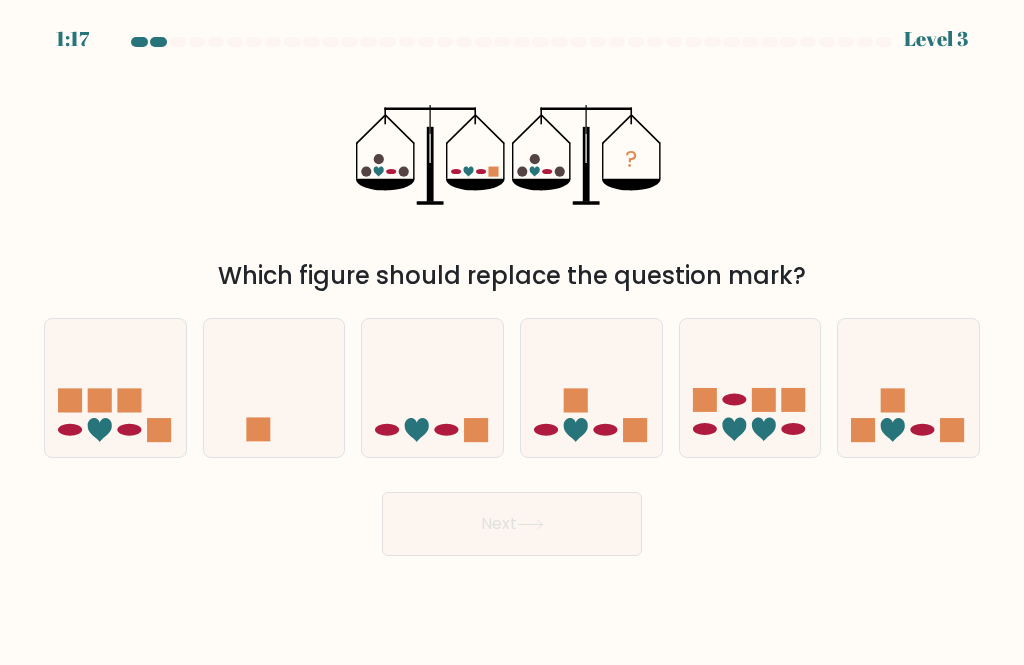 scroll, scrollTop: 16, scrollLeft: 0, axis: vertical 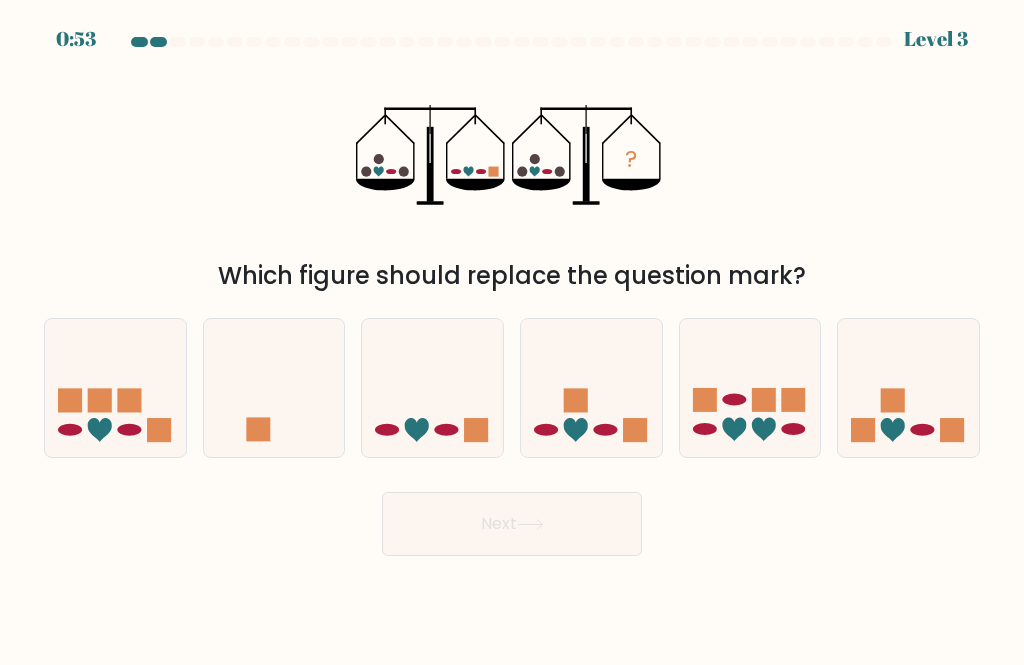 click 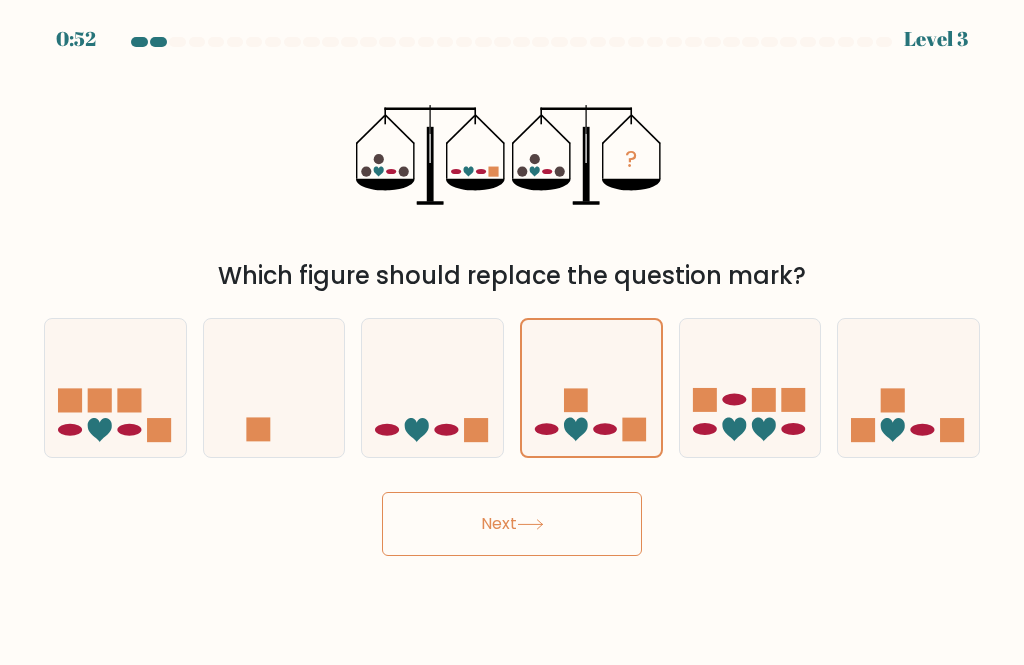 click on "Next" at bounding box center [512, 524] 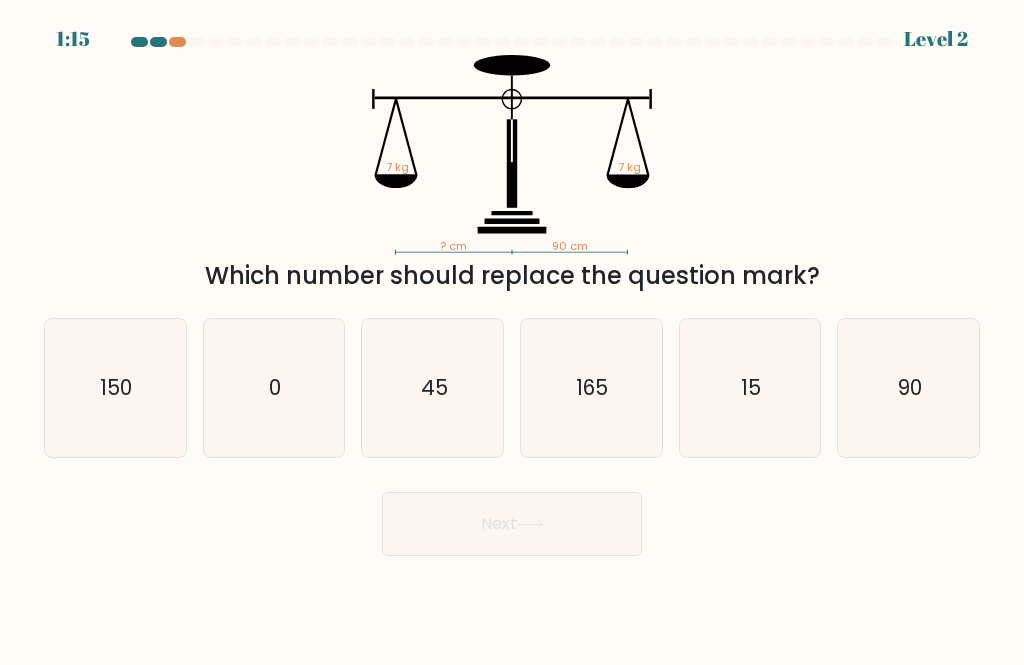click on "90" 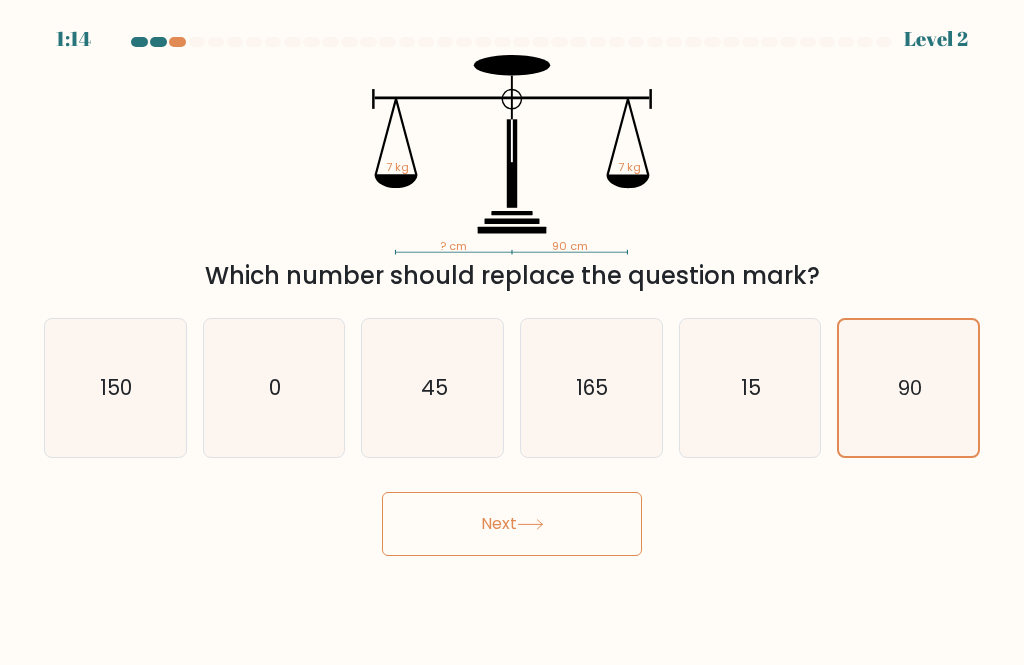 click on "Next" at bounding box center [512, 524] 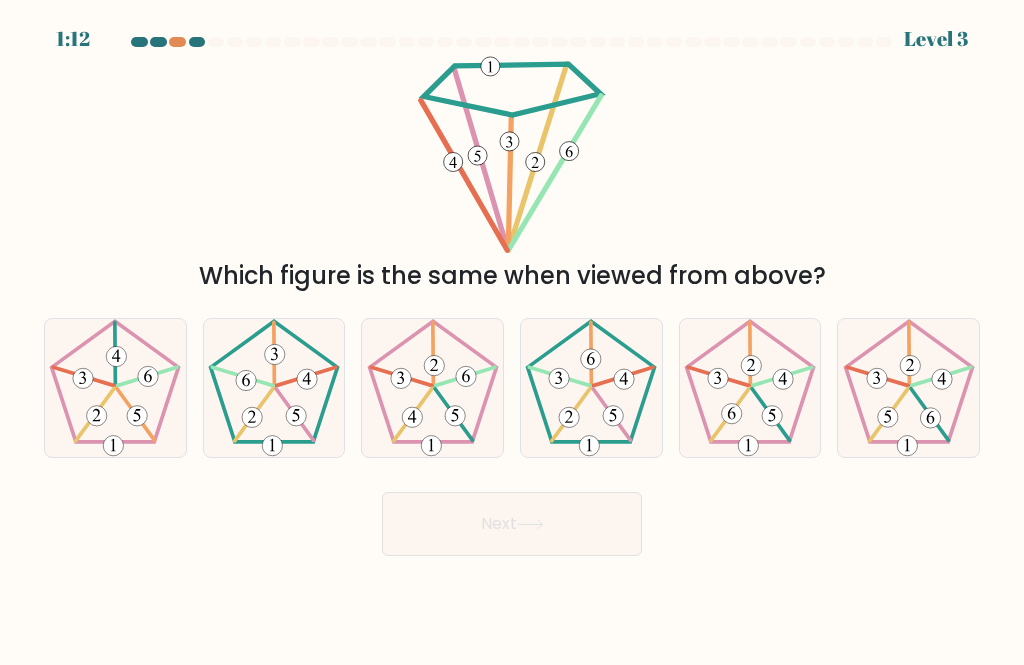 click 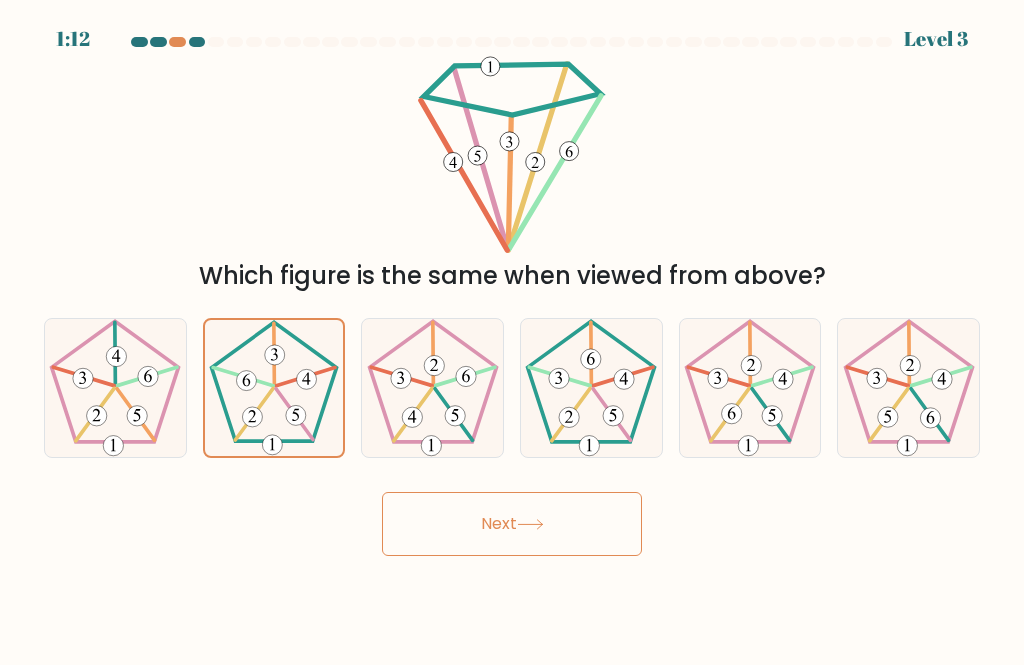 click on "Next" at bounding box center [512, 524] 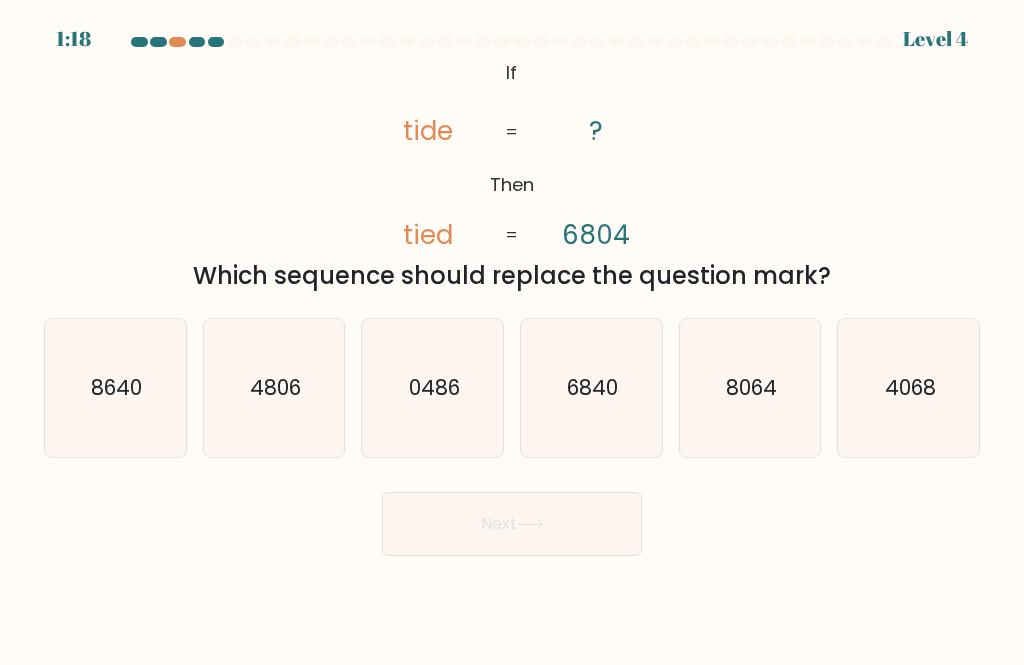 click on "6840" 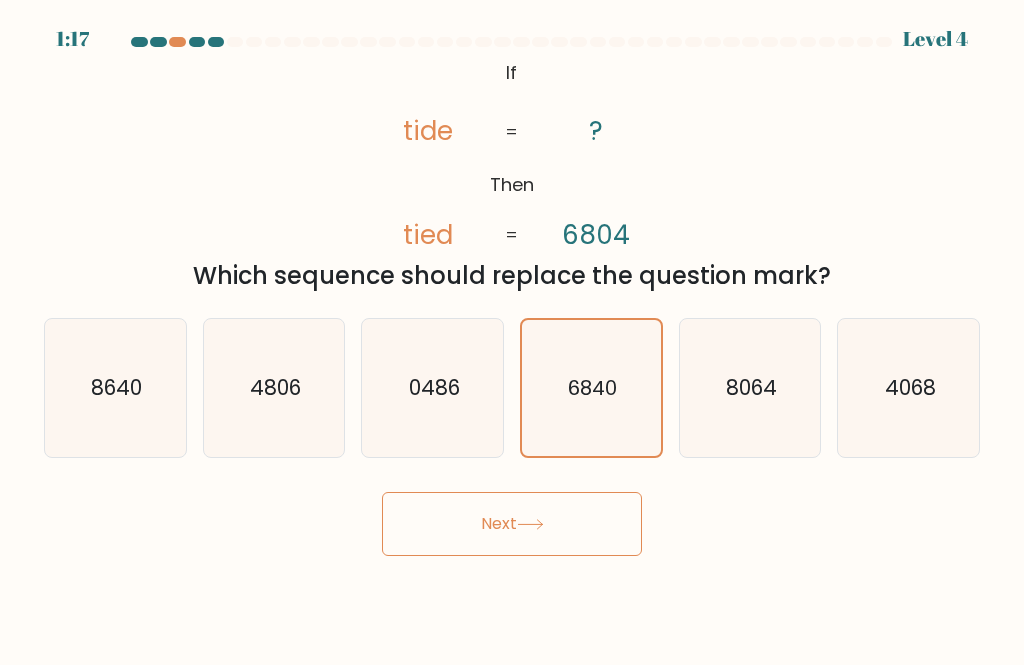 click on "Next" at bounding box center [512, 524] 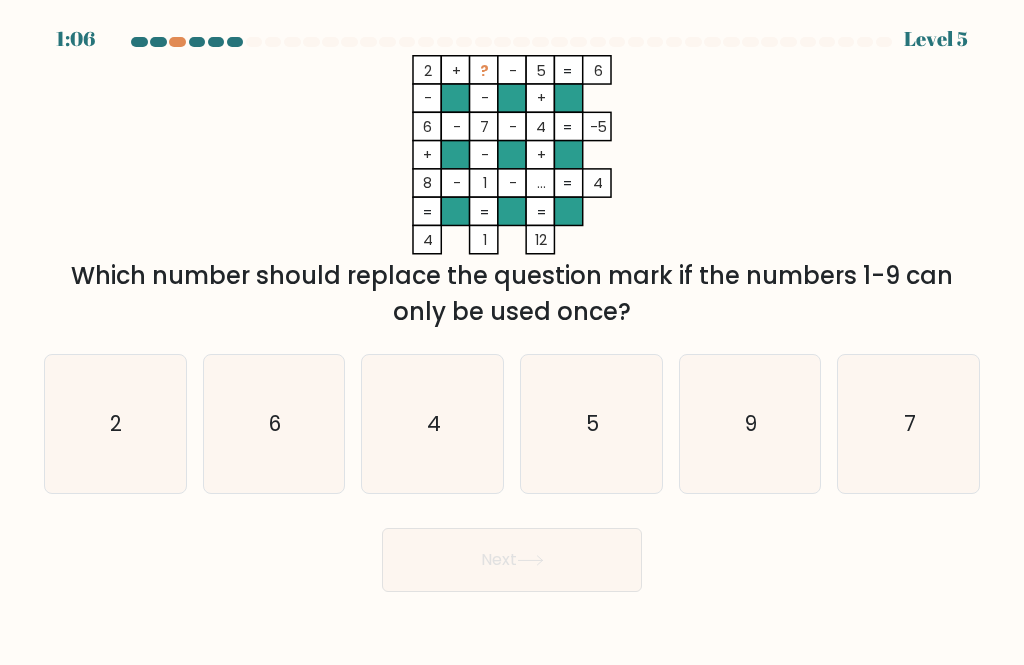click on "9" 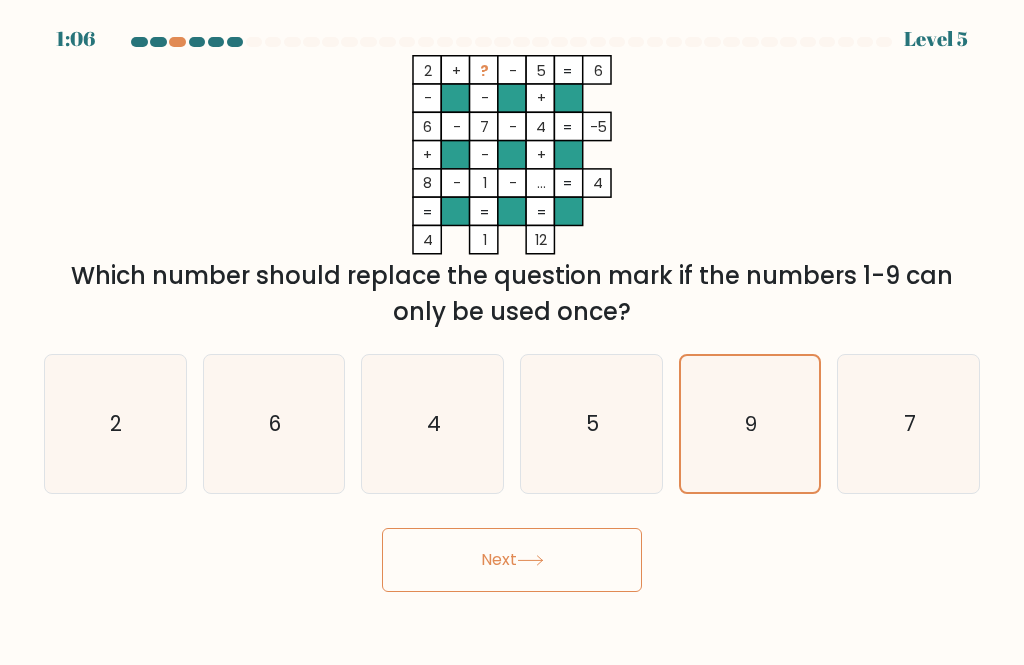 click on "Next" at bounding box center (512, 560) 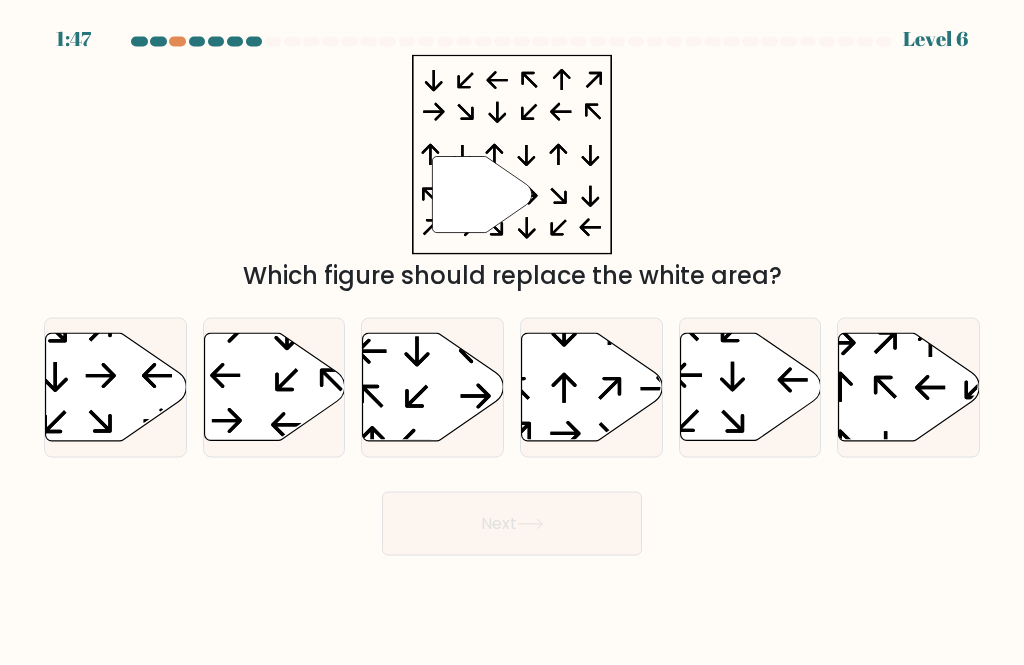 scroll, scrollTop: 39, scrollLeft: 0, axis: vertical 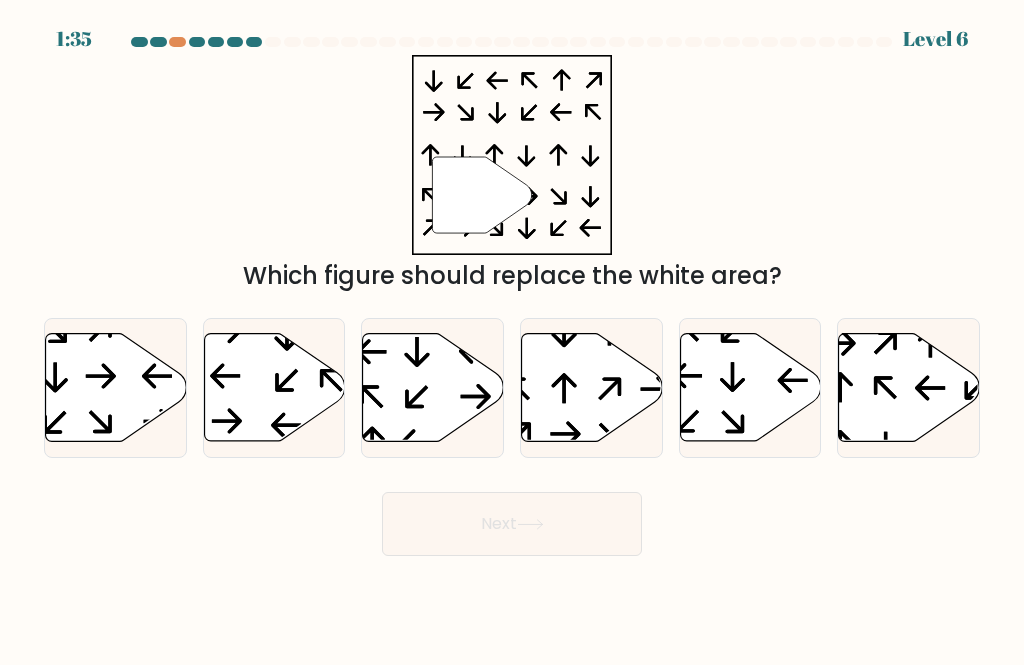 click 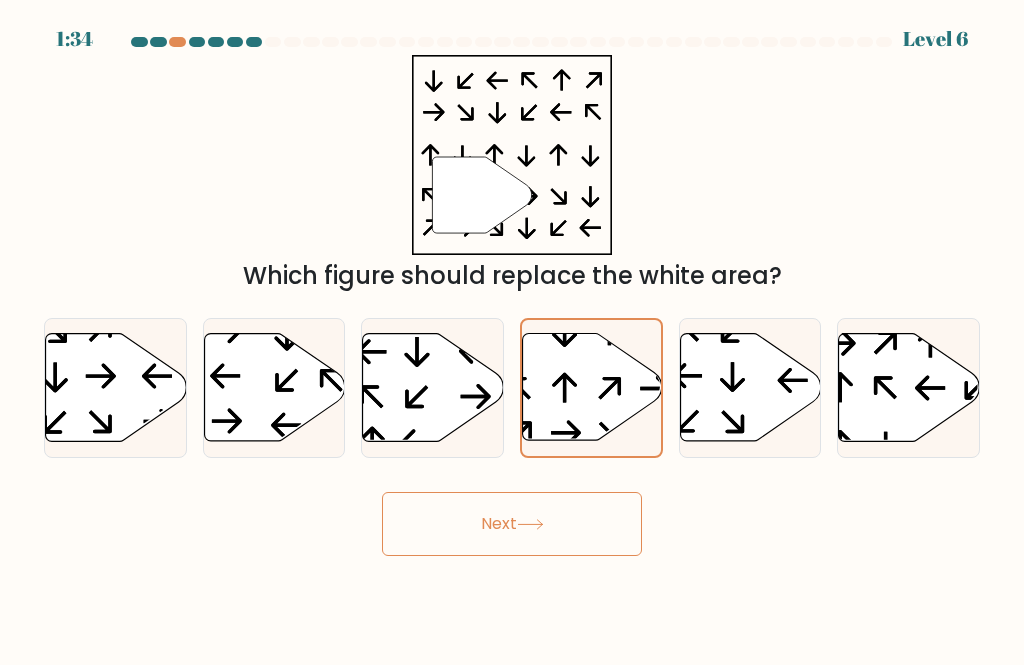 click on "Next" at bounding box center [512, 524] 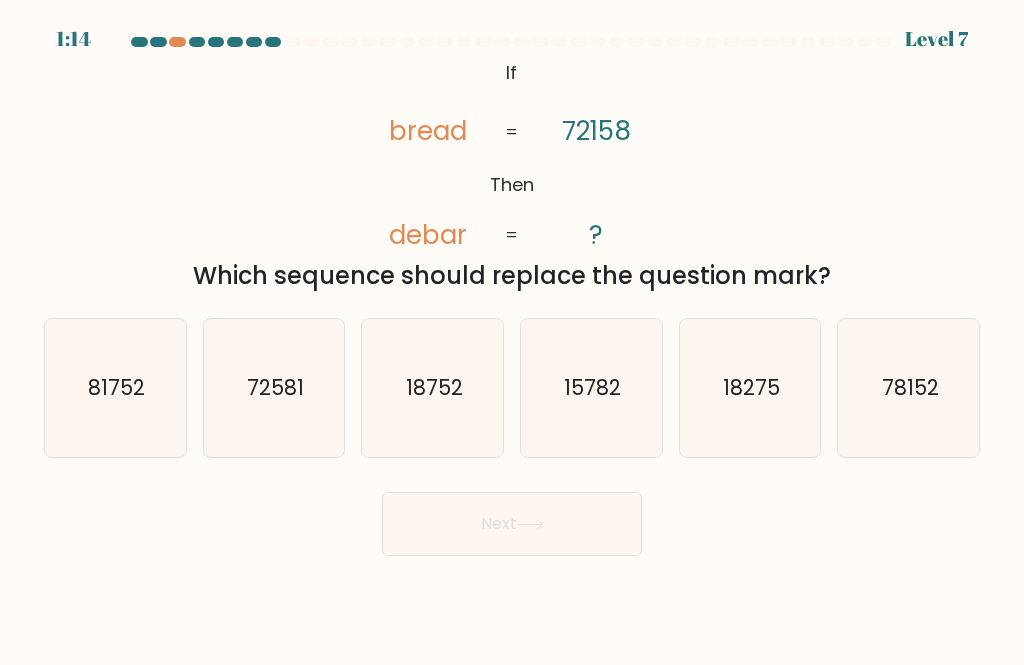 click on "72581" 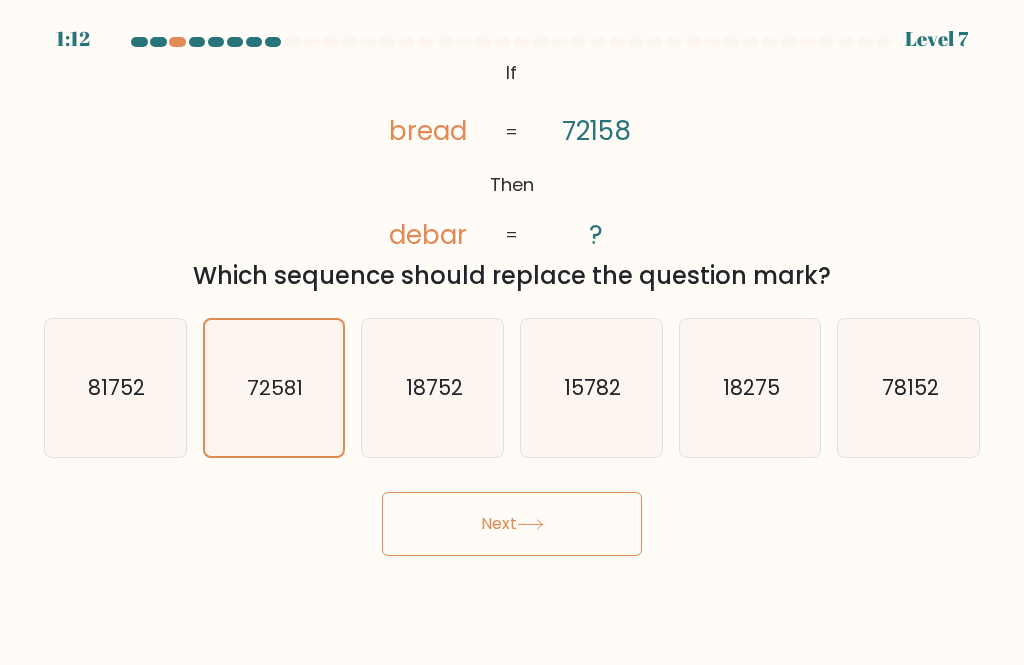click on "Next" at bounding box center [512, 524] 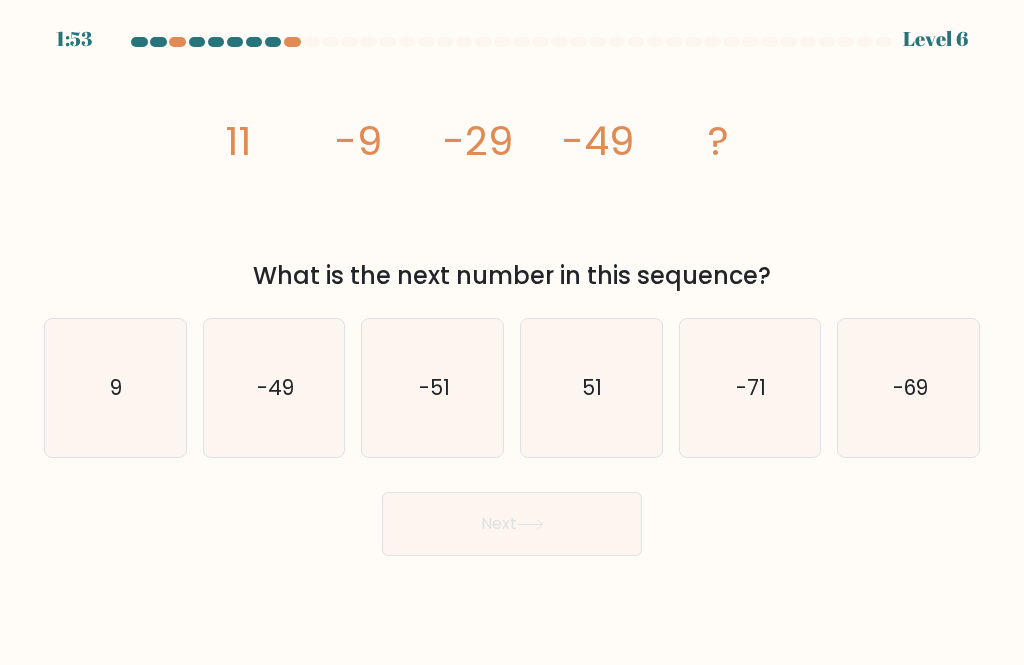 scroll, scrollTop: 0, scrollLeft: 0, axis: both 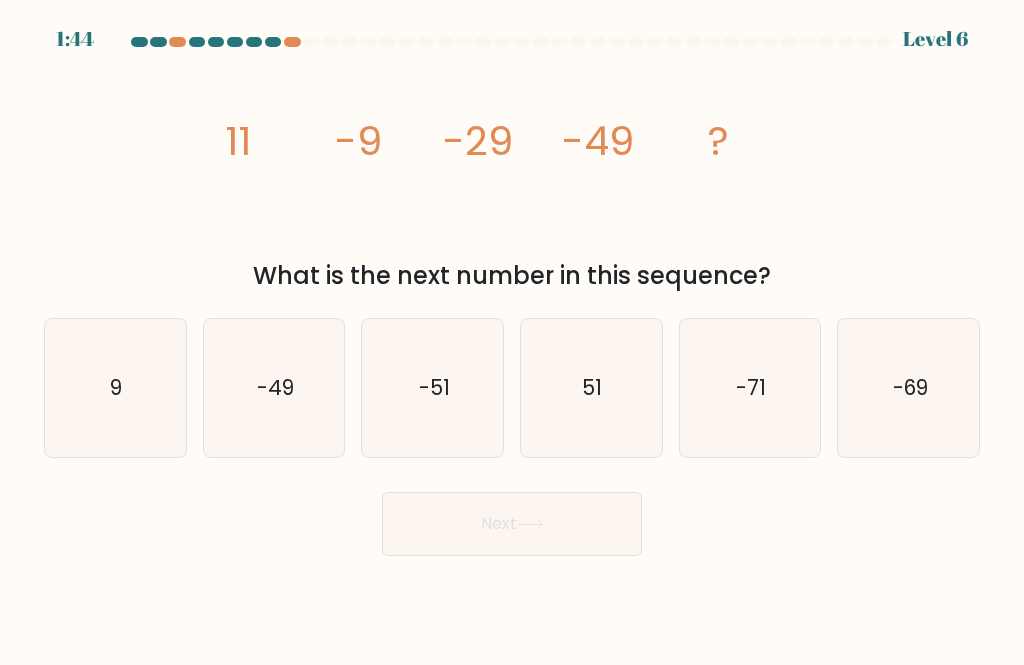 click on "-69" 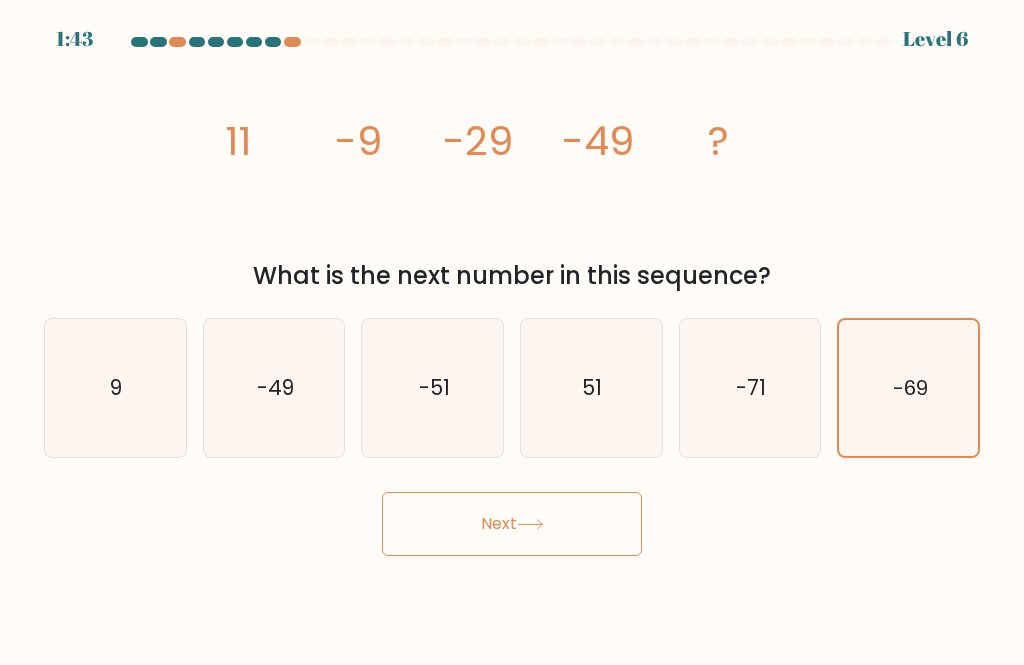 click on "Next" at bounding box center (512, 524) 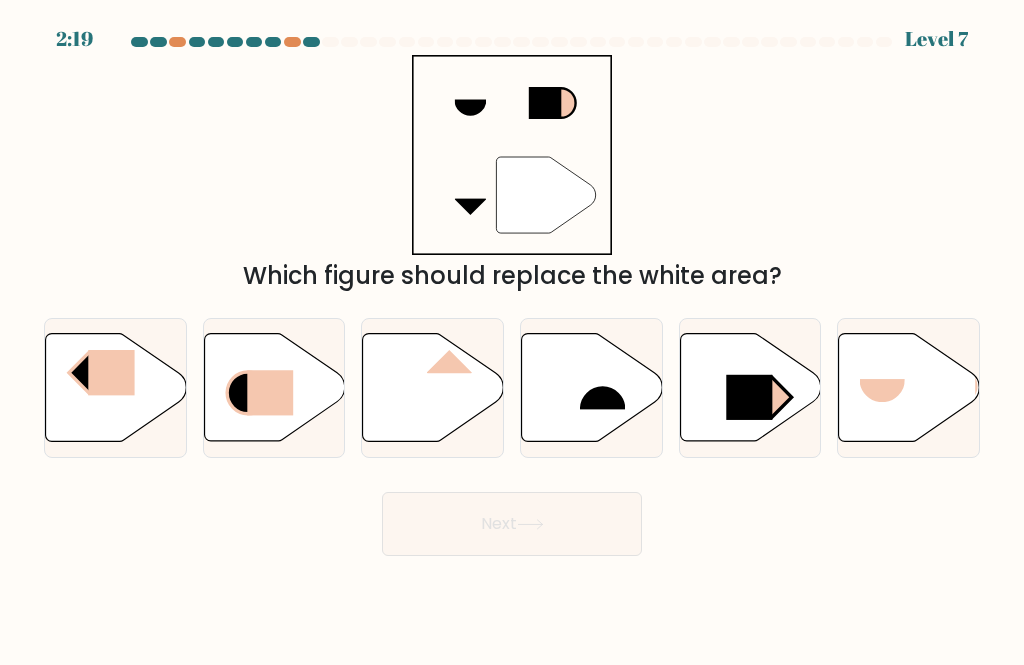 click 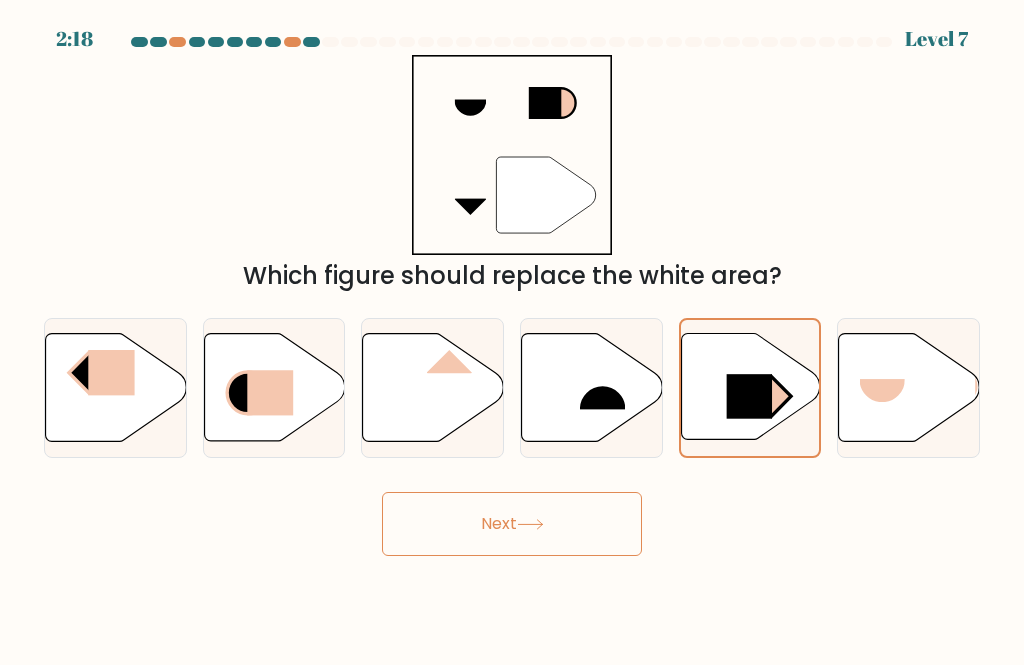 click 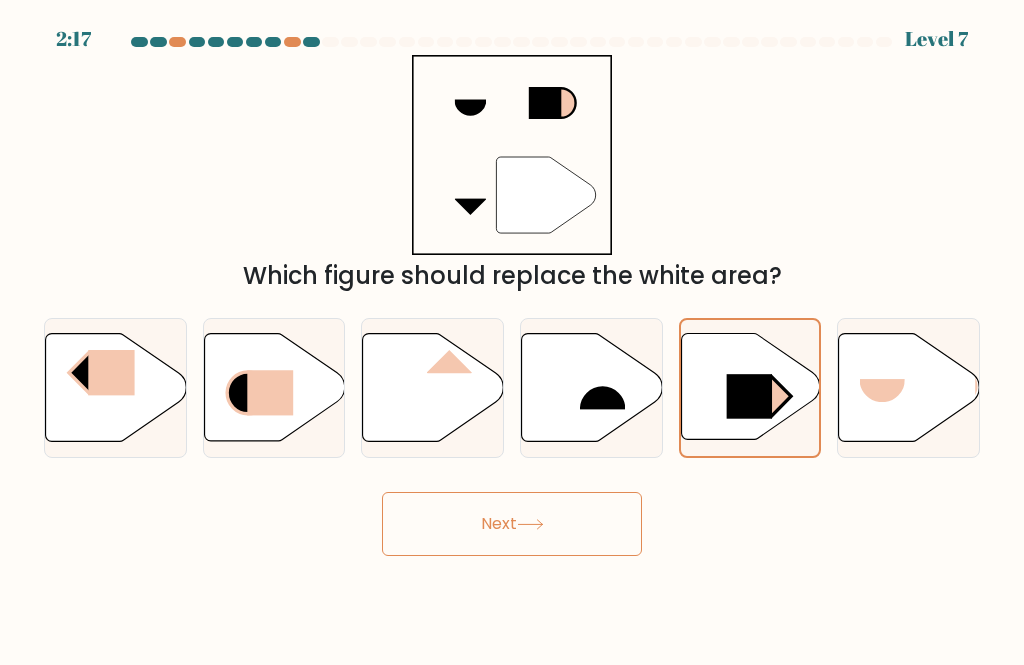click on "Next" at bounding box center [512, 524] 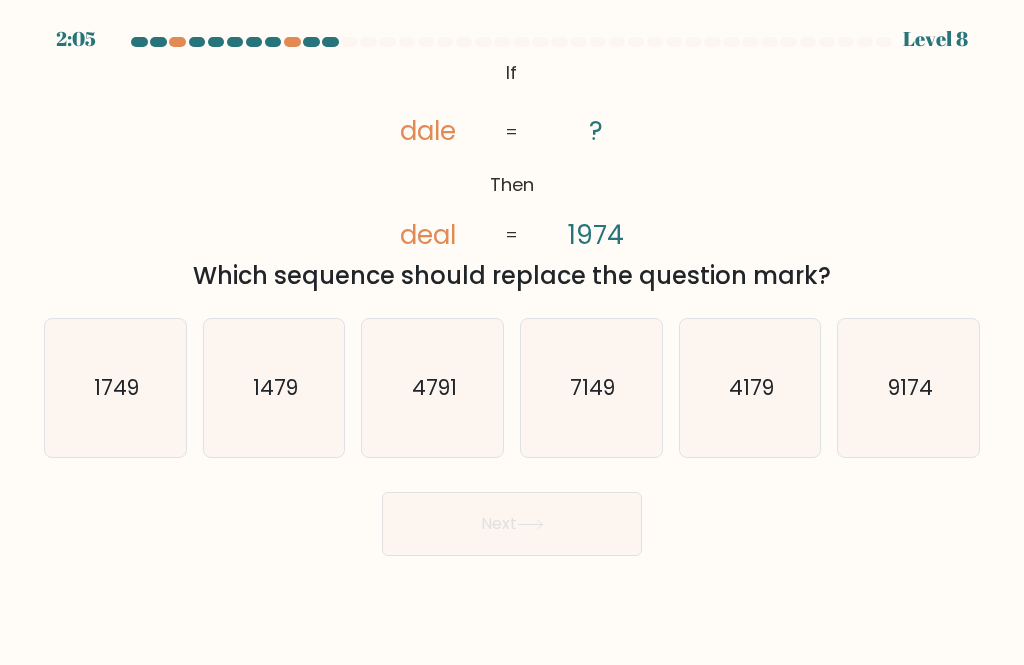 click on "1749" 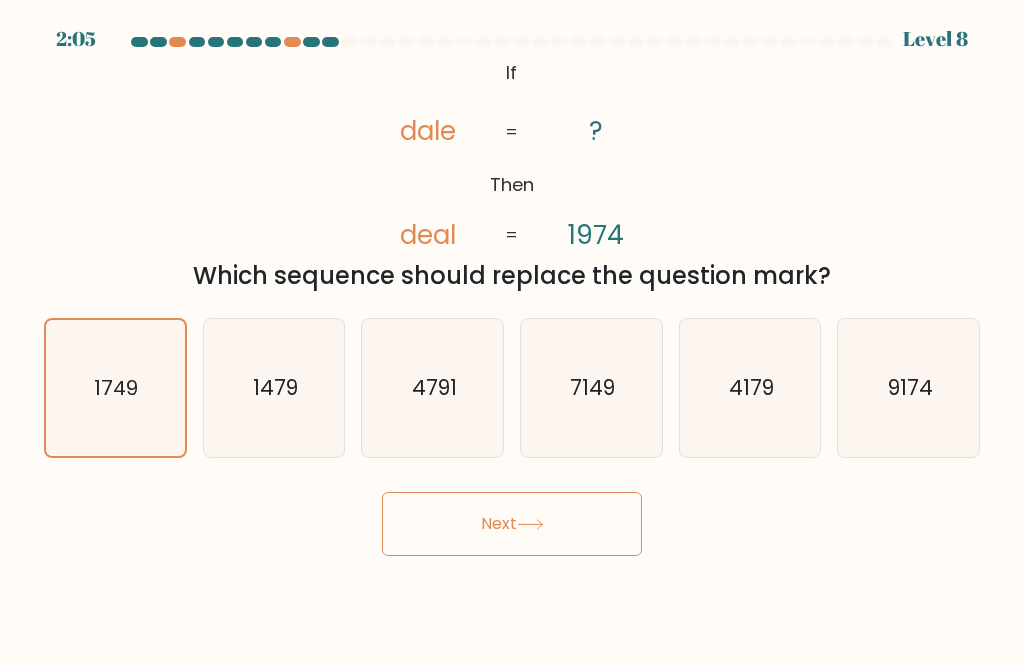 click on "Next" at bounding box center (512, 524) 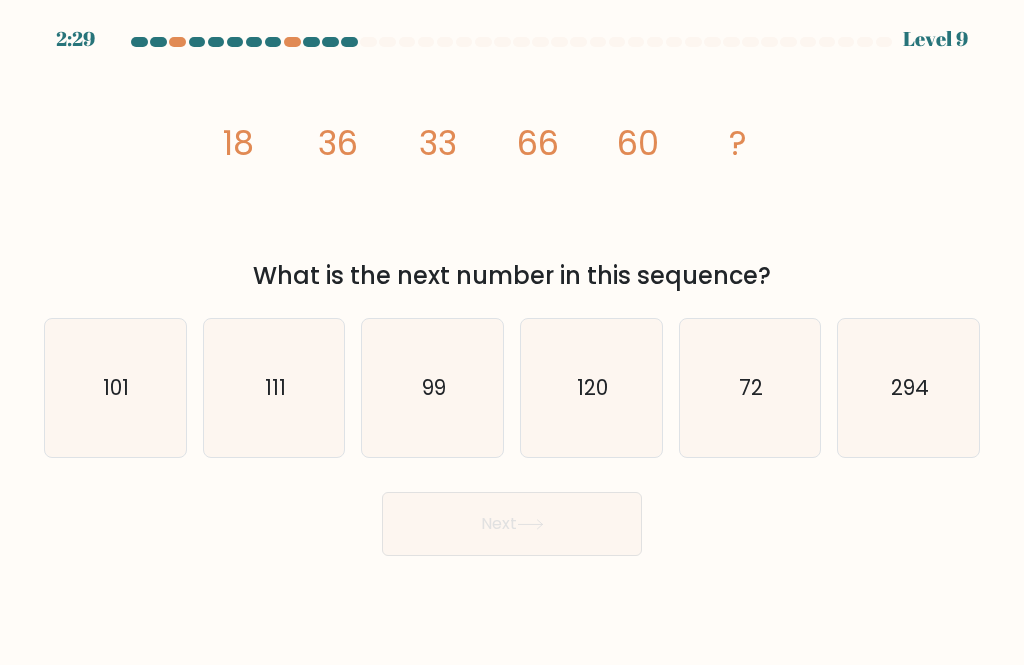 click on "120" 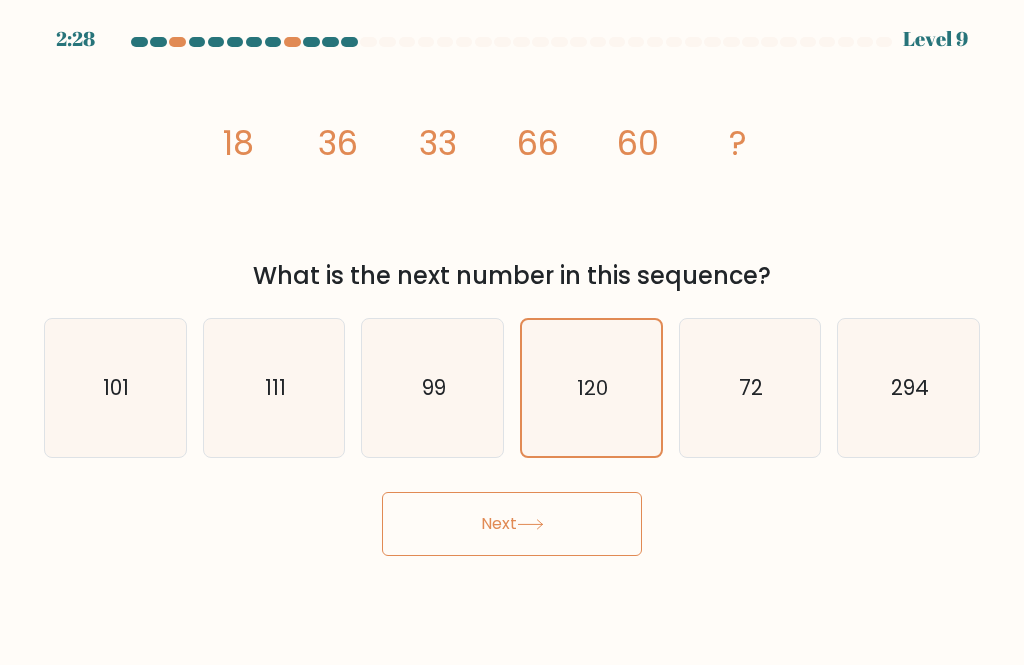 click on "Next" at bounding box center [512, 524] 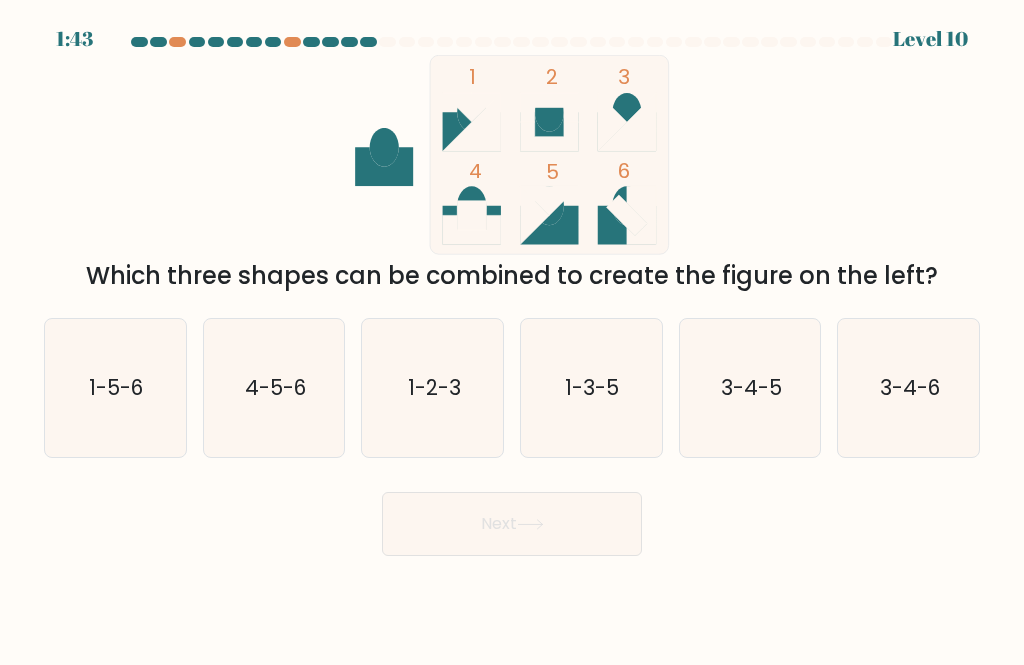 click on "3-4-5" 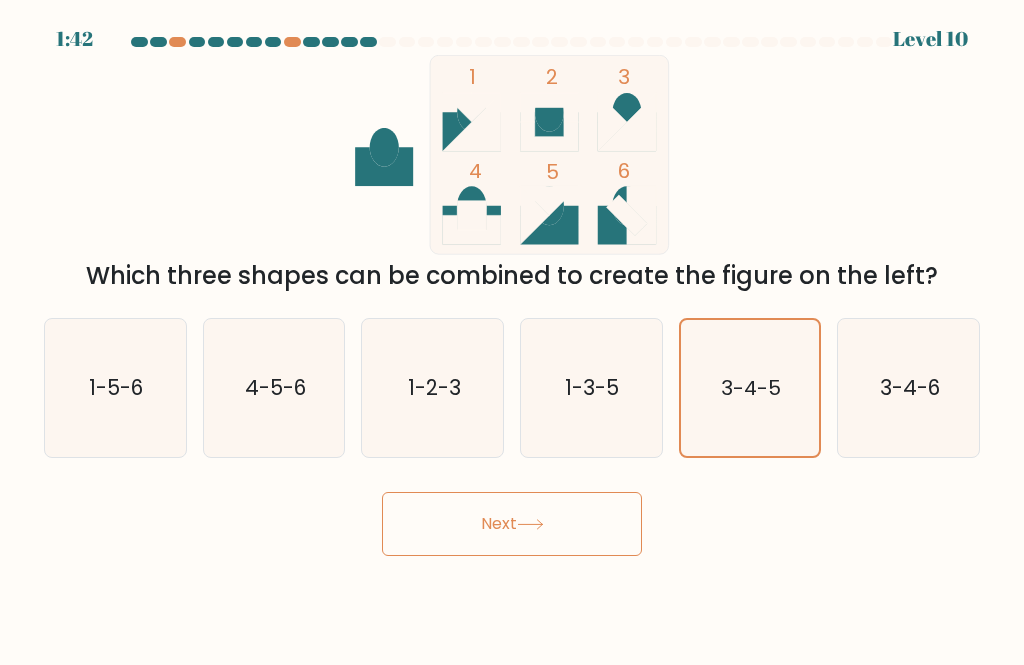 click on "Next" at bounding box center (512, 524) 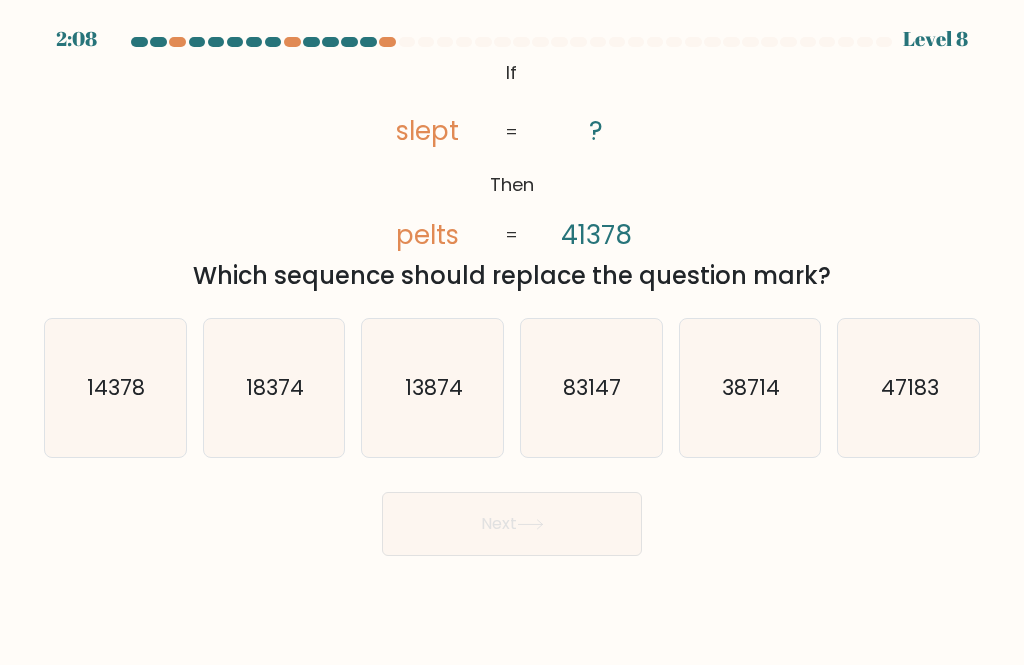 click on "83147" 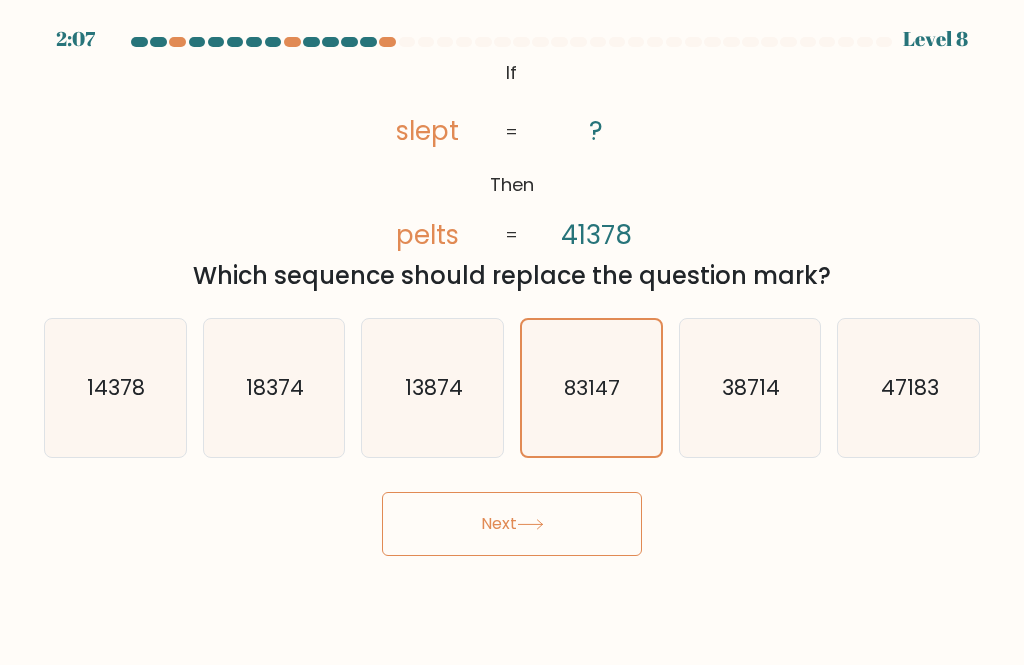 click on "Next" at bounding box center [512, 524] 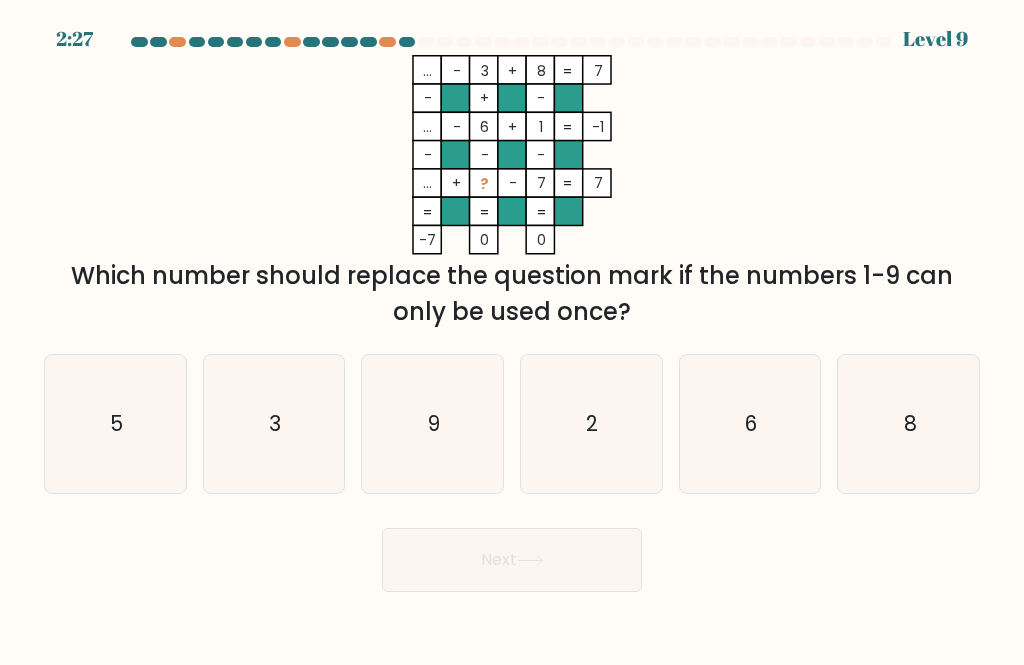 click on "2" 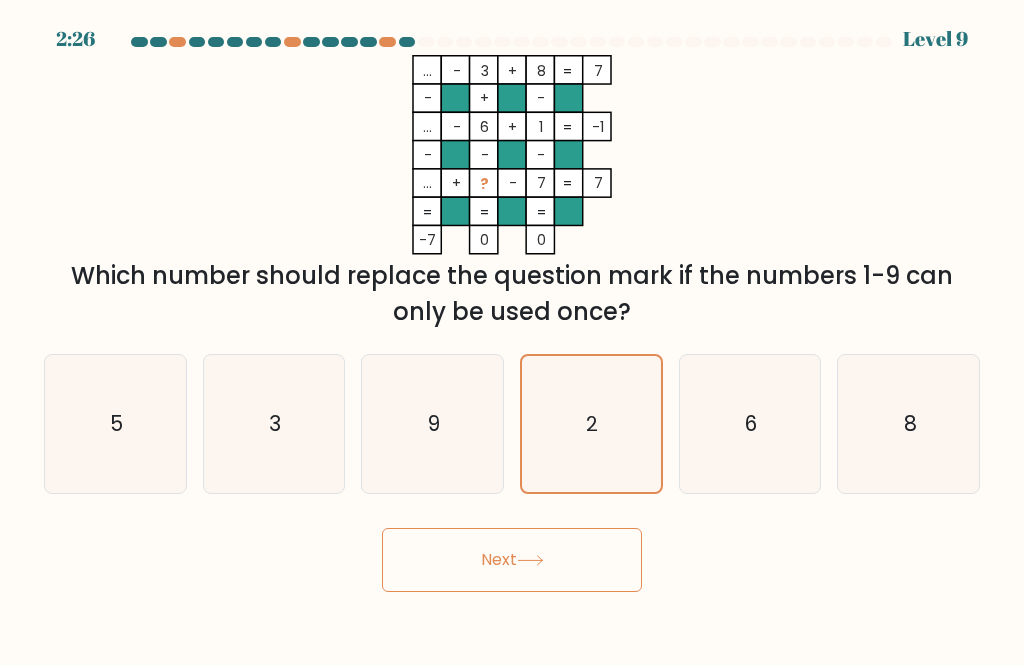 click on "9" 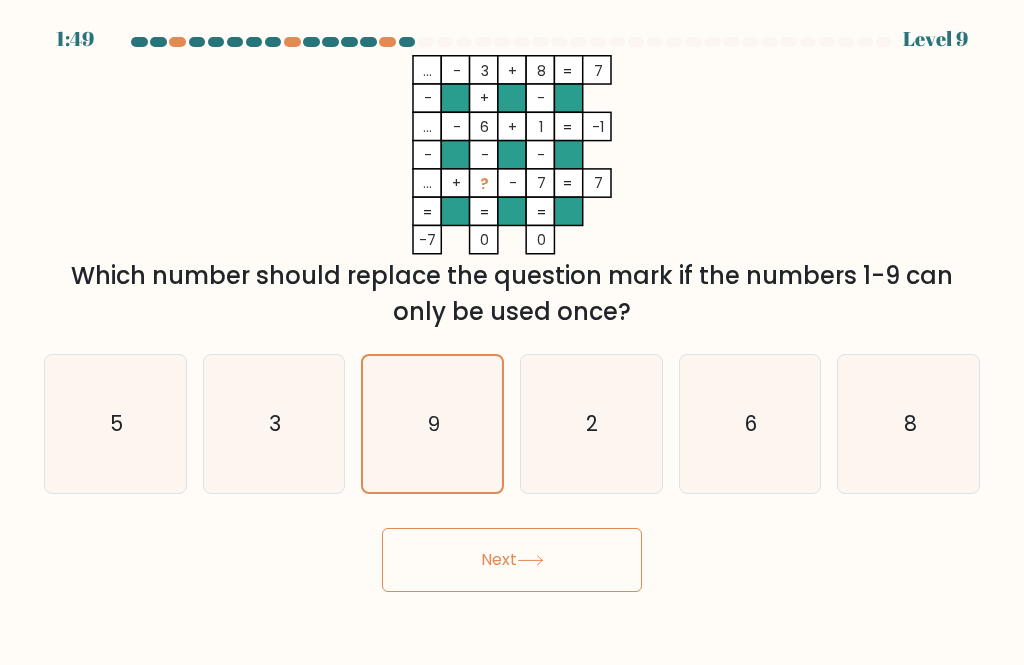 click on "Next" at bounding box center (512, 560) 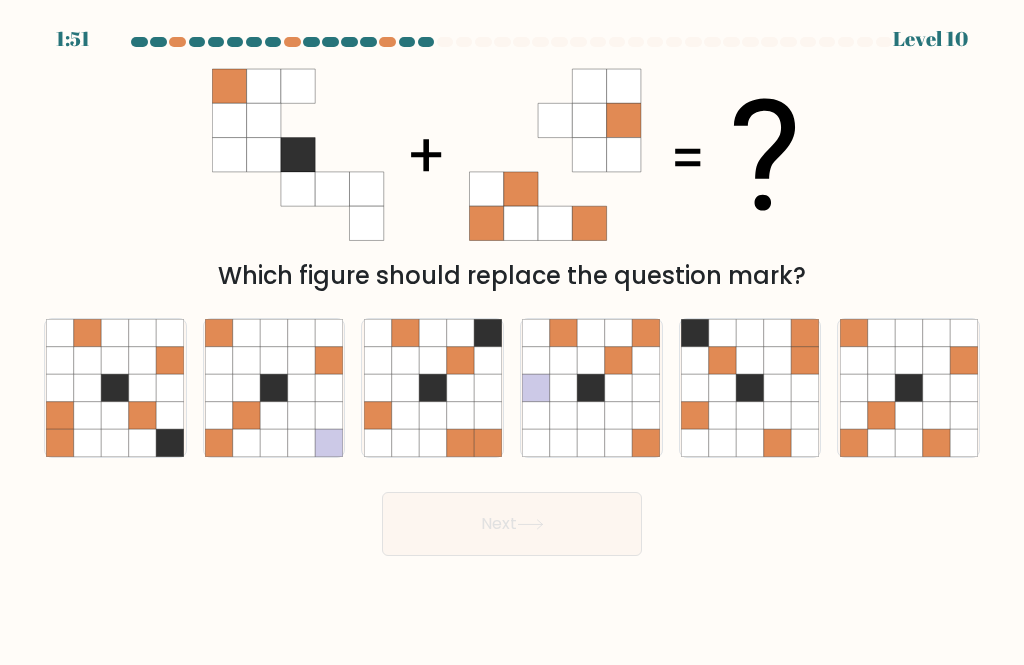 click 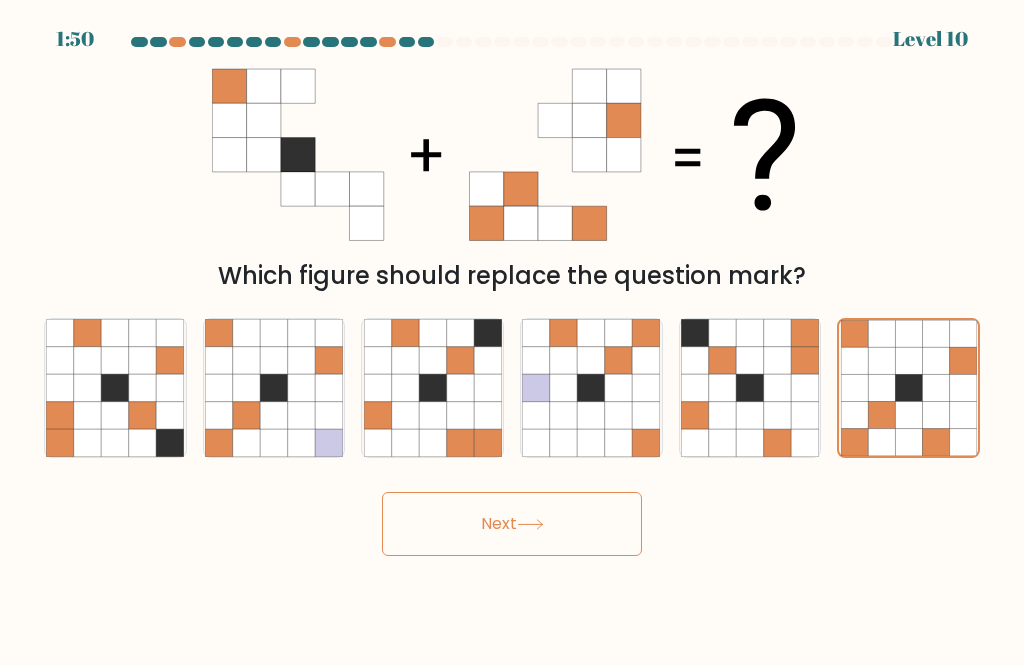 click on "Next" at bounding box center (512, 524) 